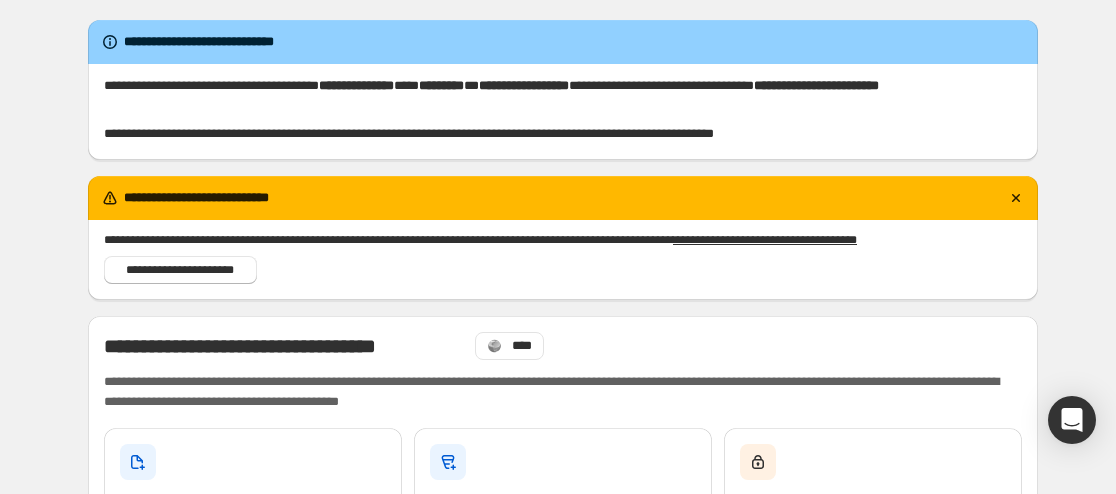 scroll, scrollTop: 0, scrollLeft: 0, axis: both 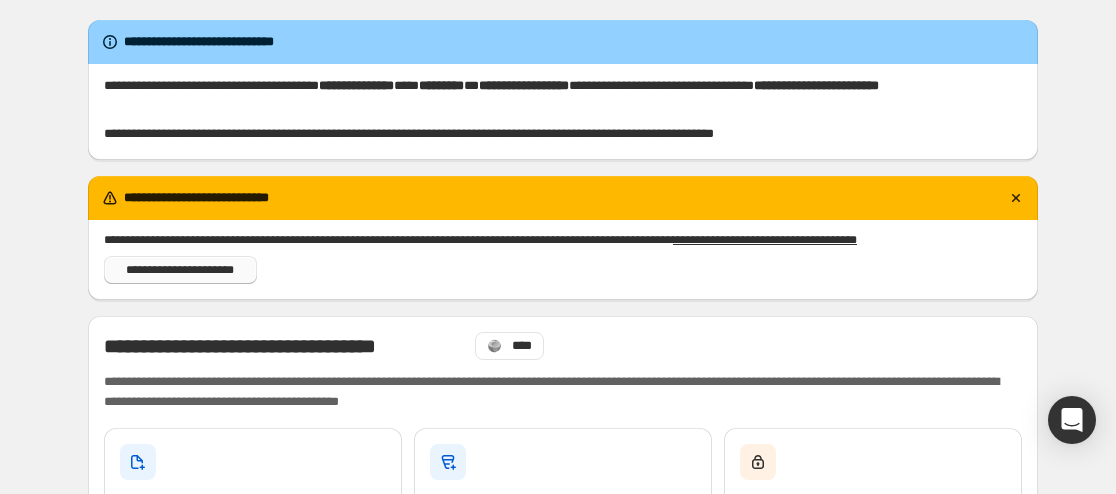 click on "**********" at bounding box center [180, 270] 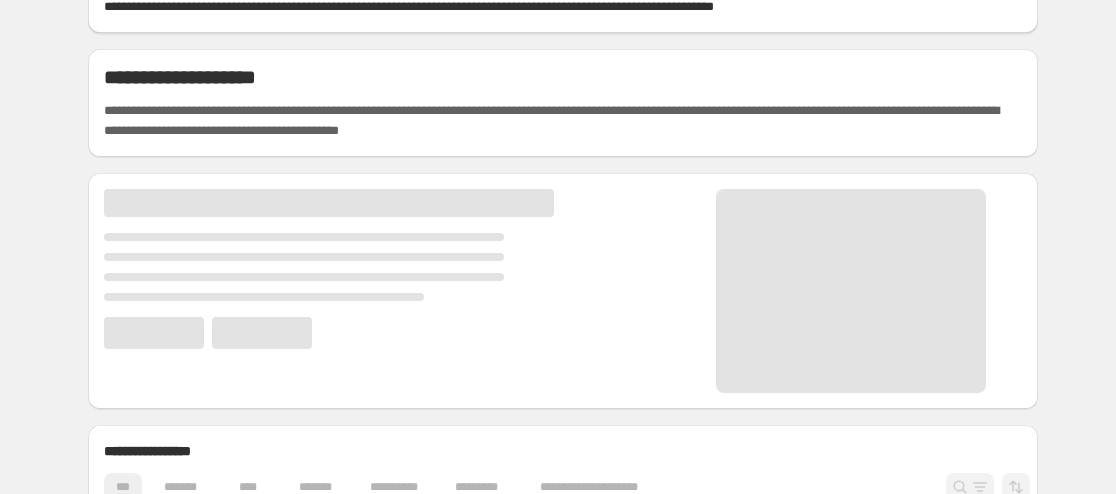 scroll, scrollTop: 167, scrollLeft: 0, axis: vertical 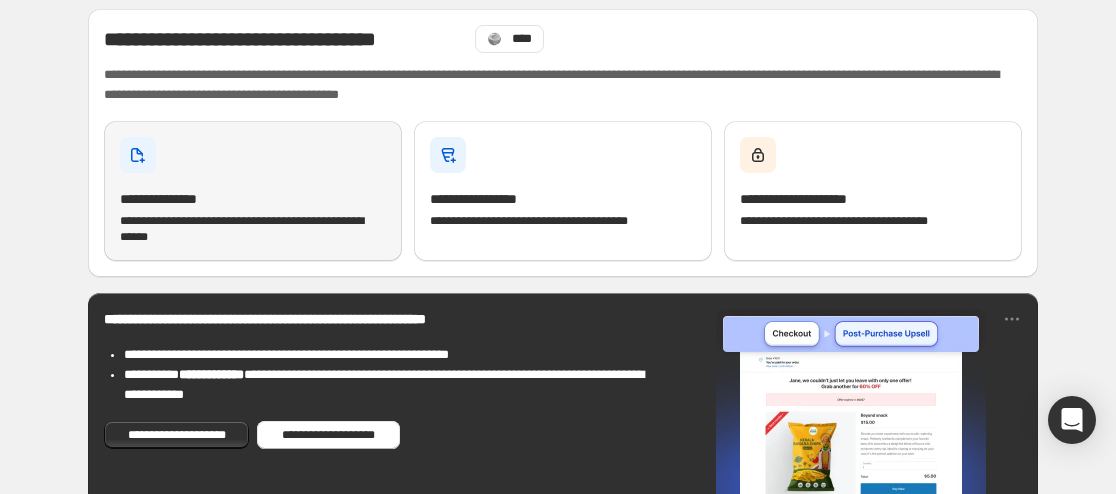 click on "**********" at bounding box center [253, 191] 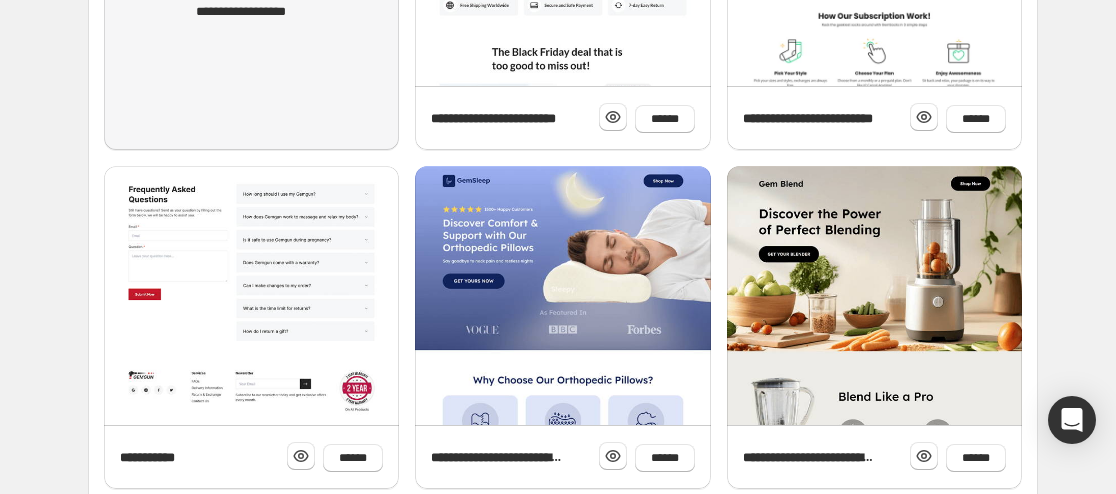 scroll, scrollTop: 500, scrollLeft: 0, axis: vertical 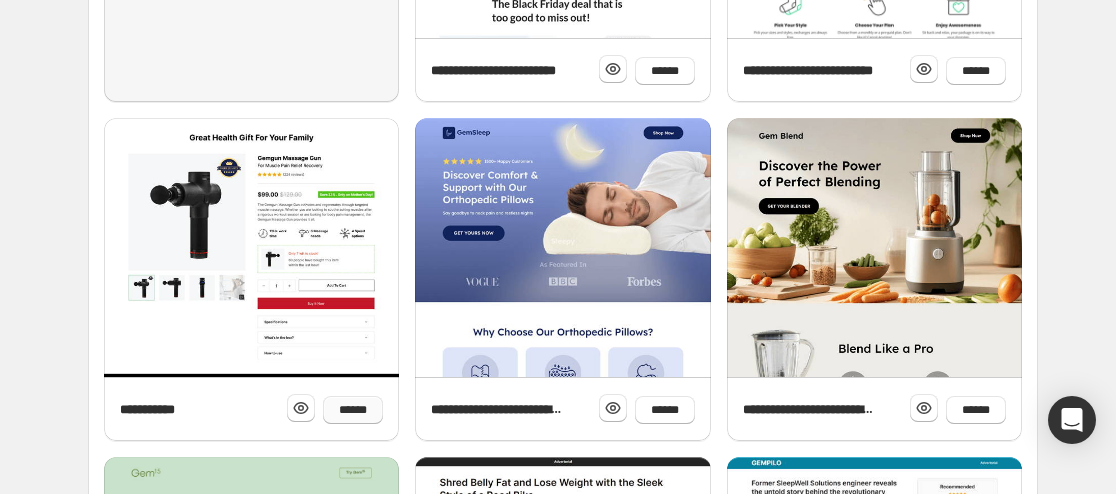 click on "******" at bounding box center (353, 410) 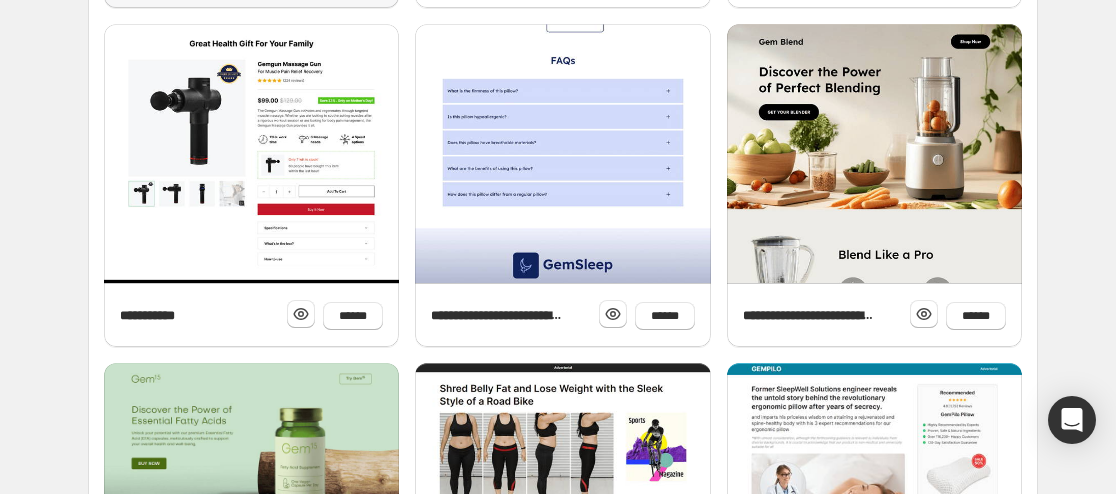 scroll, scrollTop: 500, scrollLeft: 0, axis: vertical 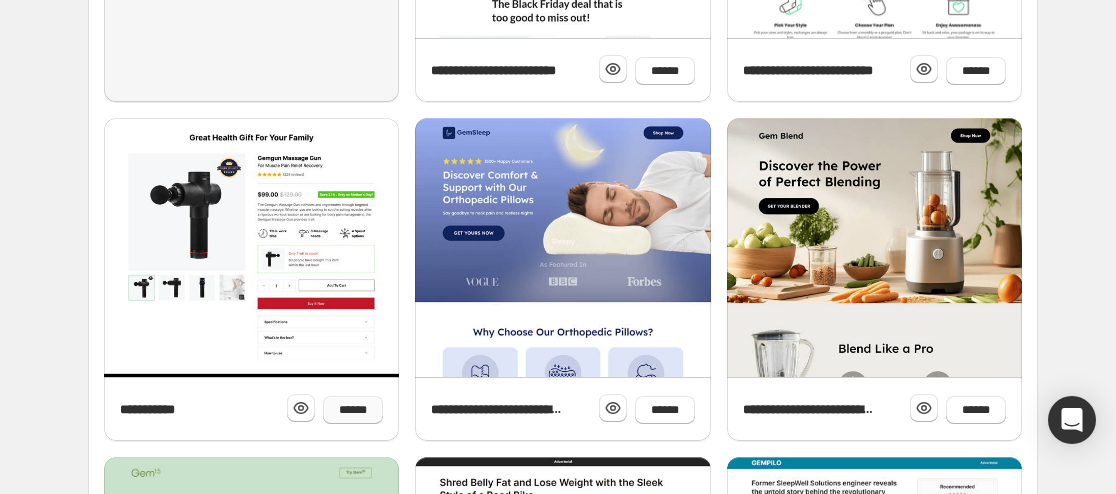 click on "******" at bounding box center [353, 410] 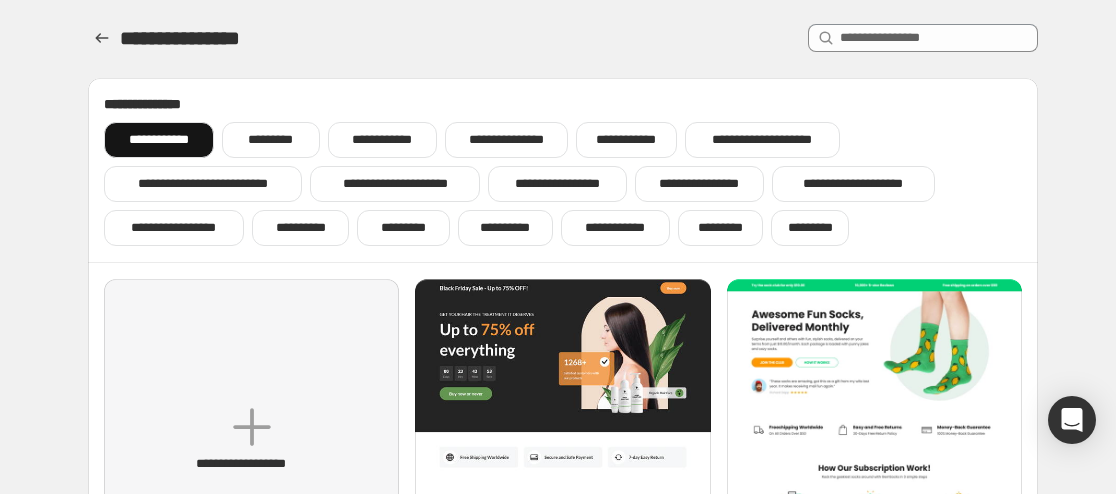 scroll, scrollTop: 167, scrollLeft: 0, axis: vertical 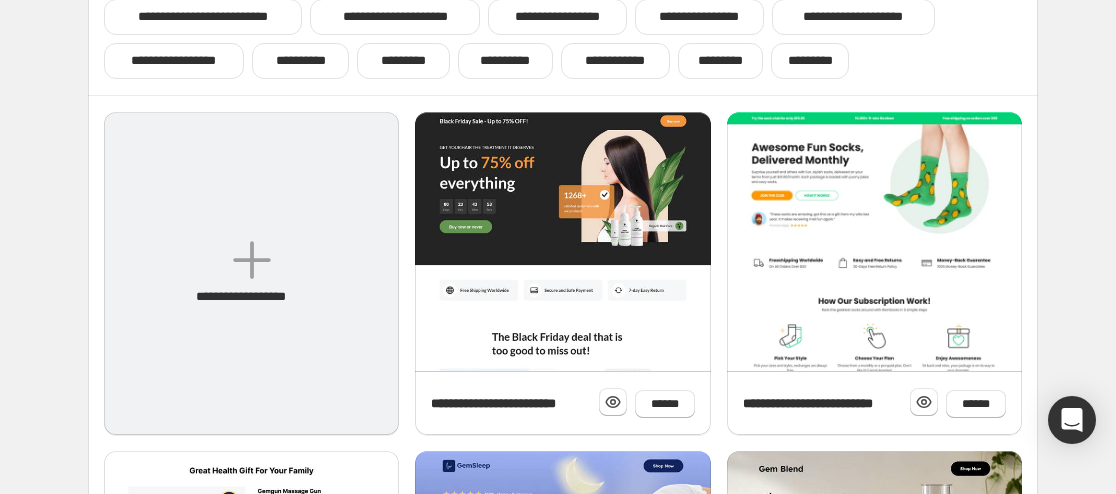 click 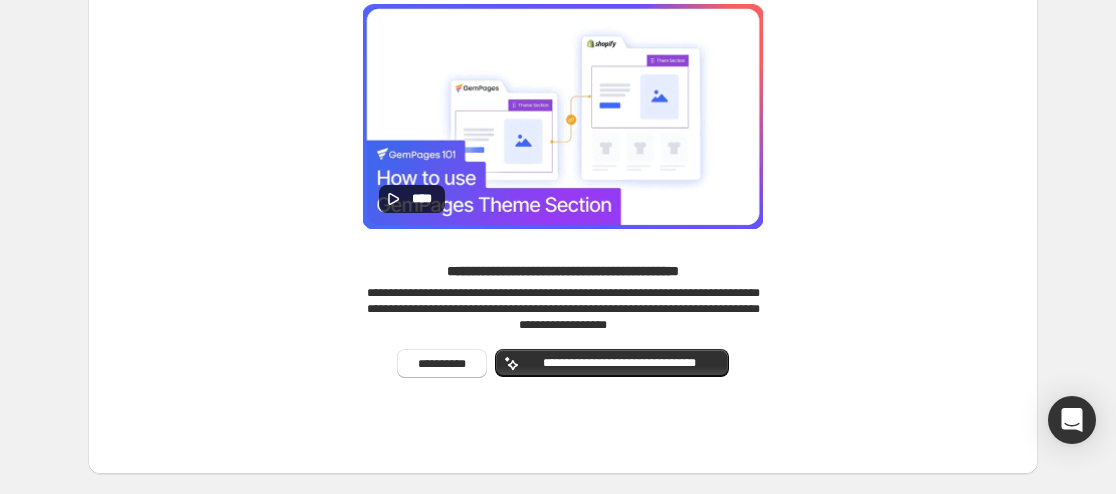 scroll, scrollTop: 365, scrollLeft: 0, axis: vertical 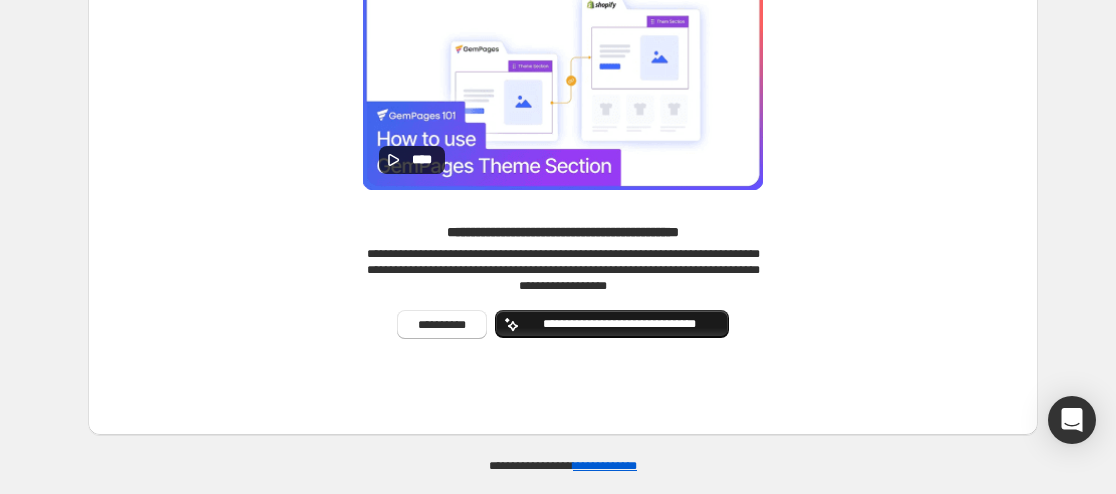 click on "**********" at bounding box center (620, 324) 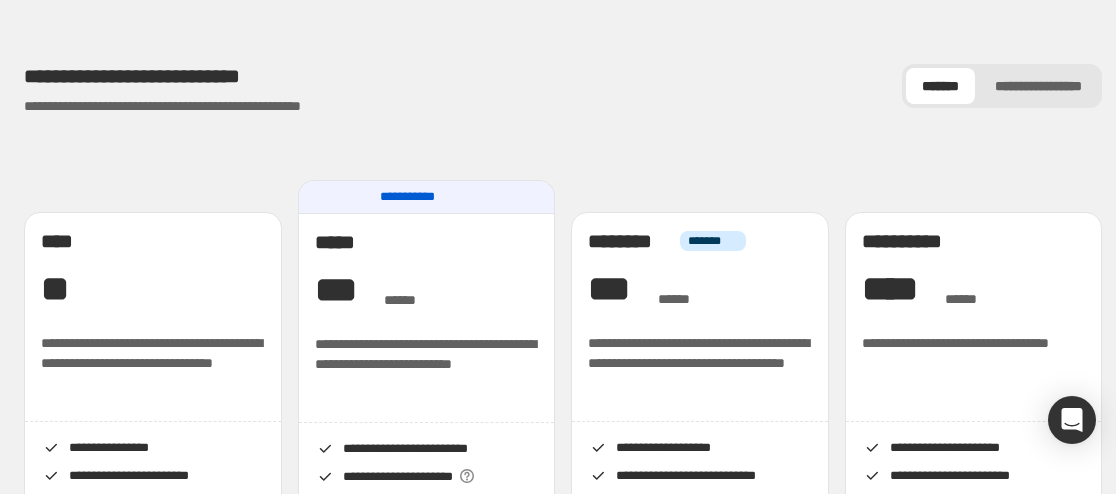 scroll, scrollTop: 167, scrollLeft: 0, axis: vertical 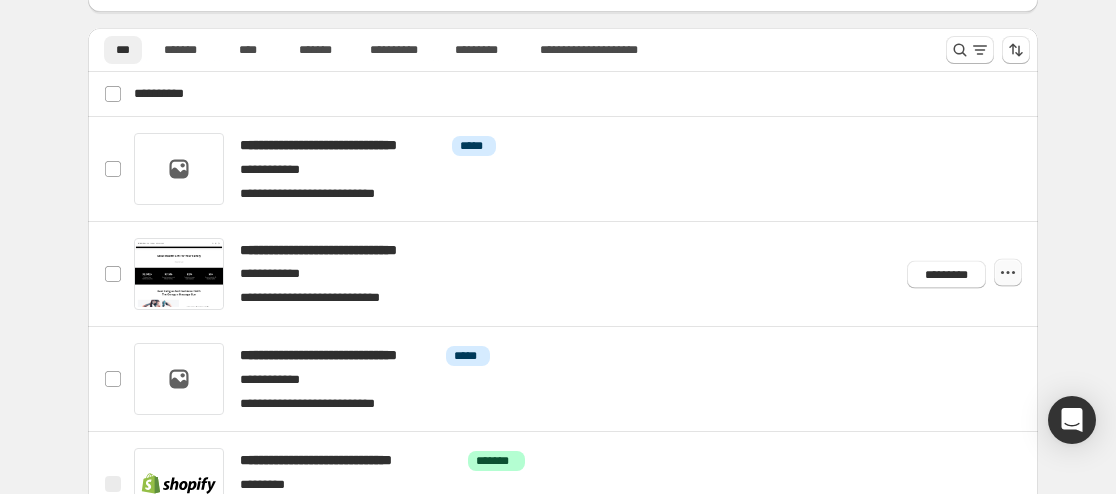click at bounding box center [1008, 273] 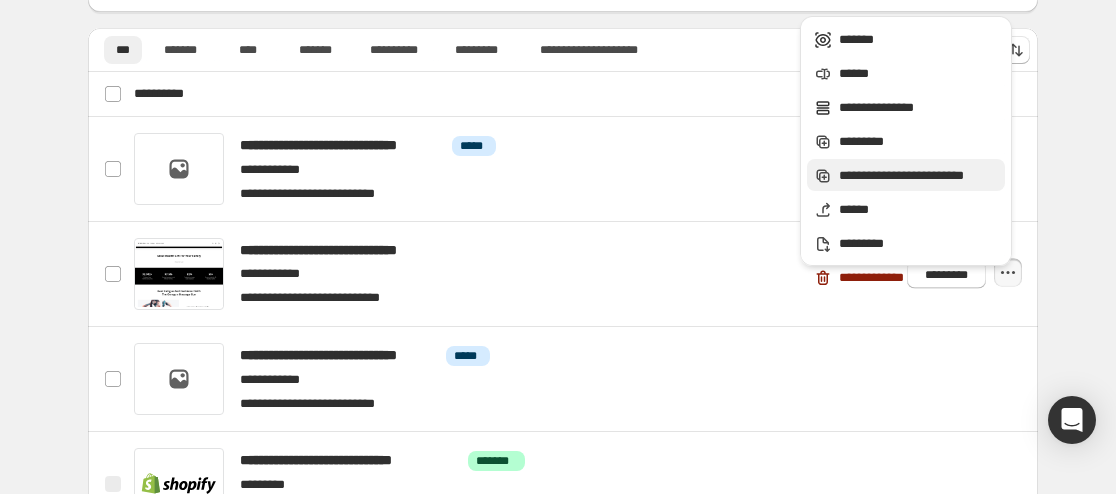 click on "**********" at bounding box center (919, 176) 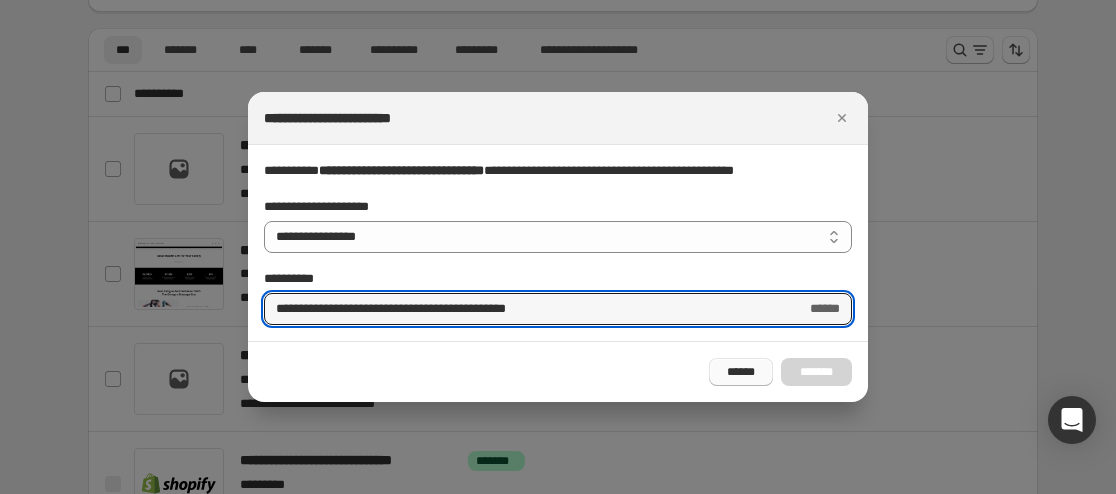 click on "******" at bounding box center (741, 372) 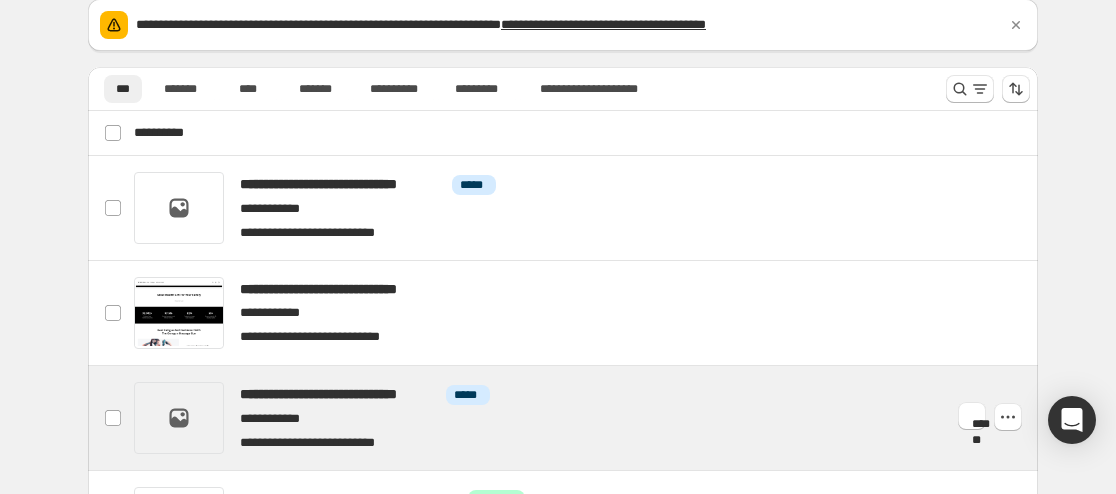 scroll, scrollTop: 333, scrollLeft: 0, axis: vertical 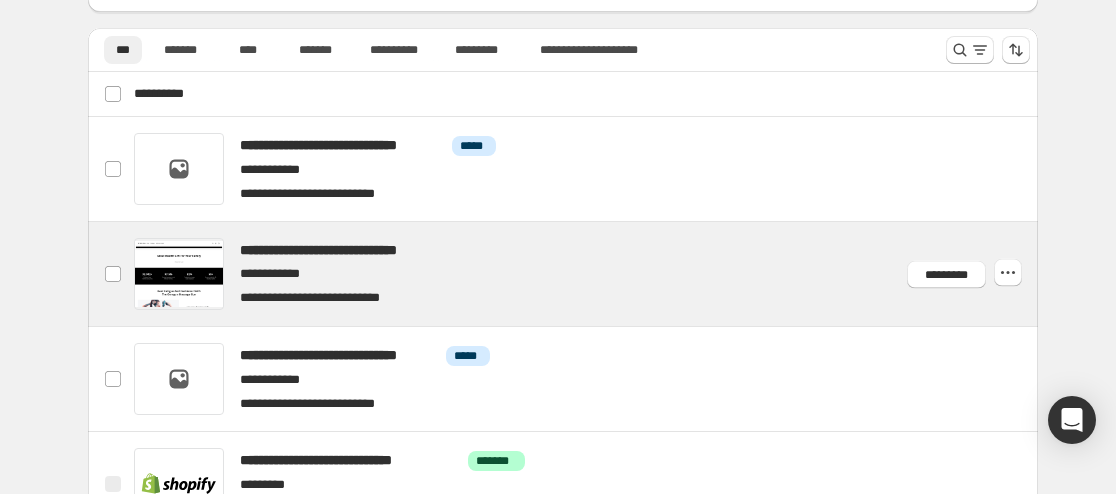 click at bounding box center (587, 274) 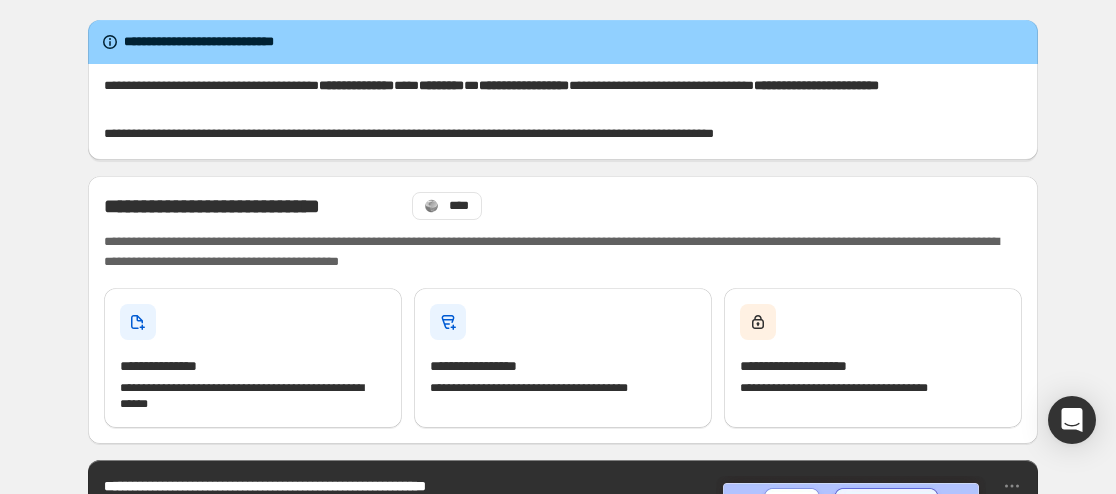 scroll, scrollTop: 0, scrollLeft: 0, axis: both 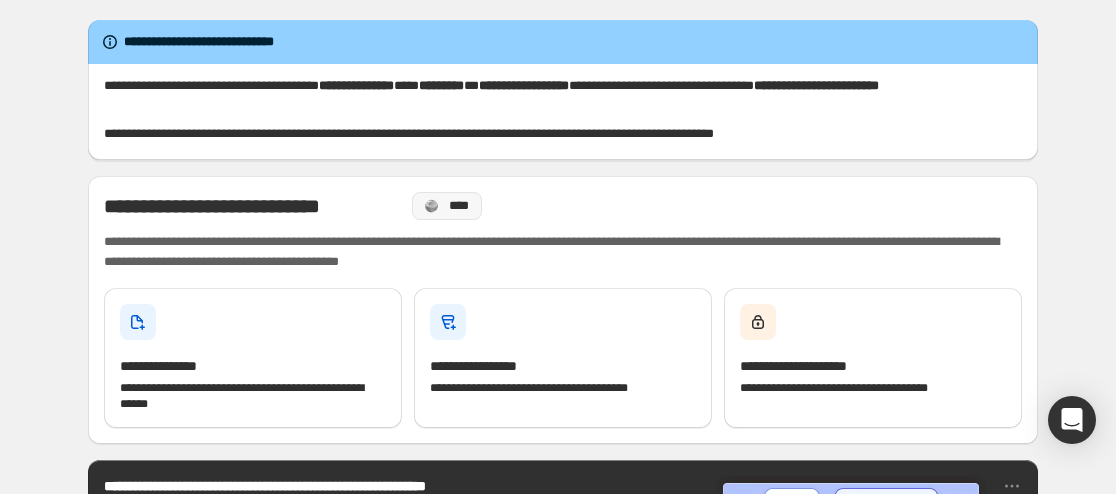 click on "****" at bounding box center (459, 206) 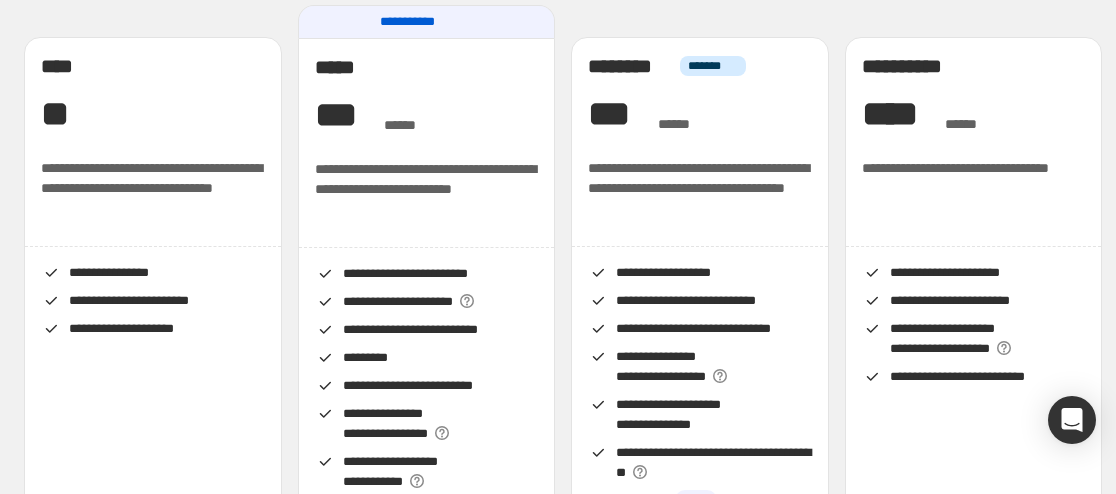 scroll, scrollTop: 0, scrollLeft: 0, axis: both 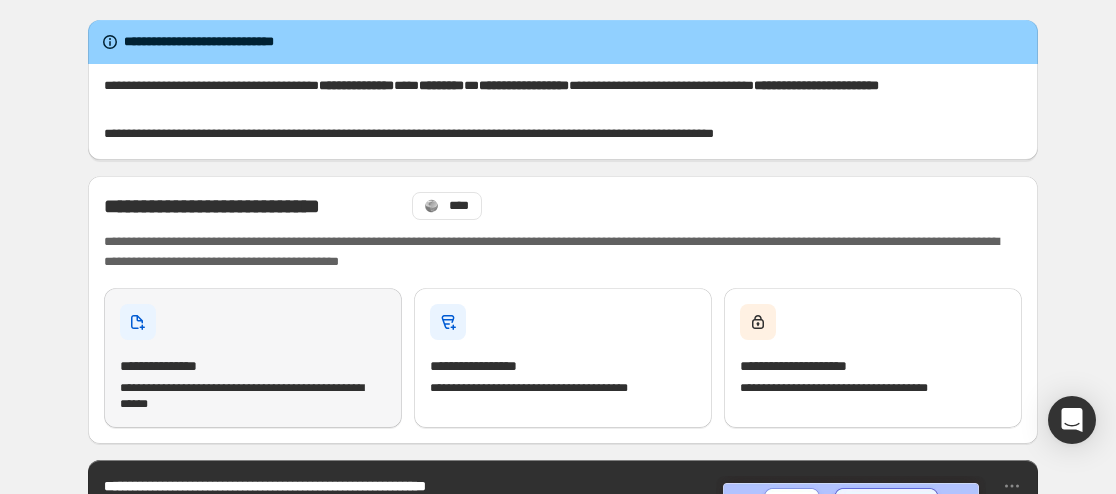 click on "**********" at bounding box center [253, 358] 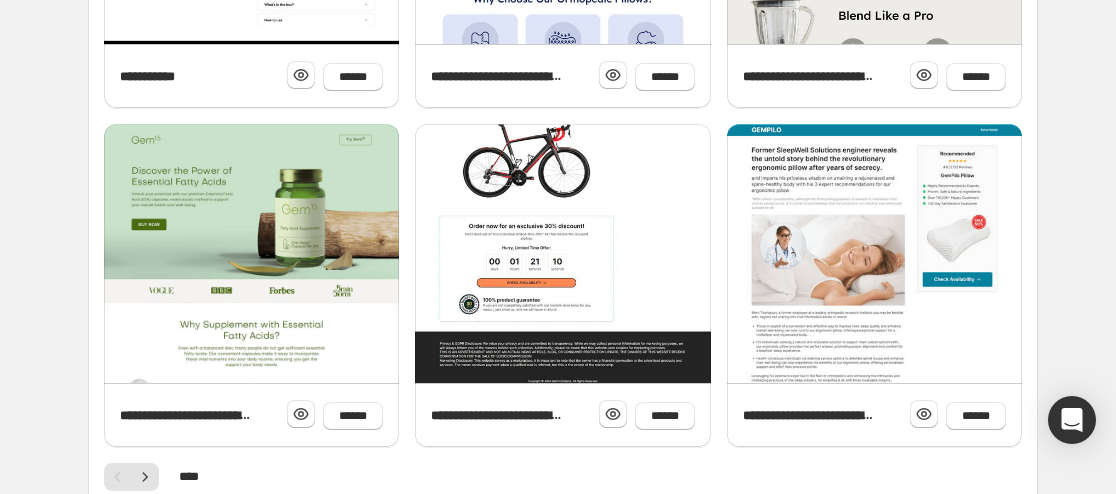 scroll, scrollTop: 946, scrollLeft: 0, axis: vertical 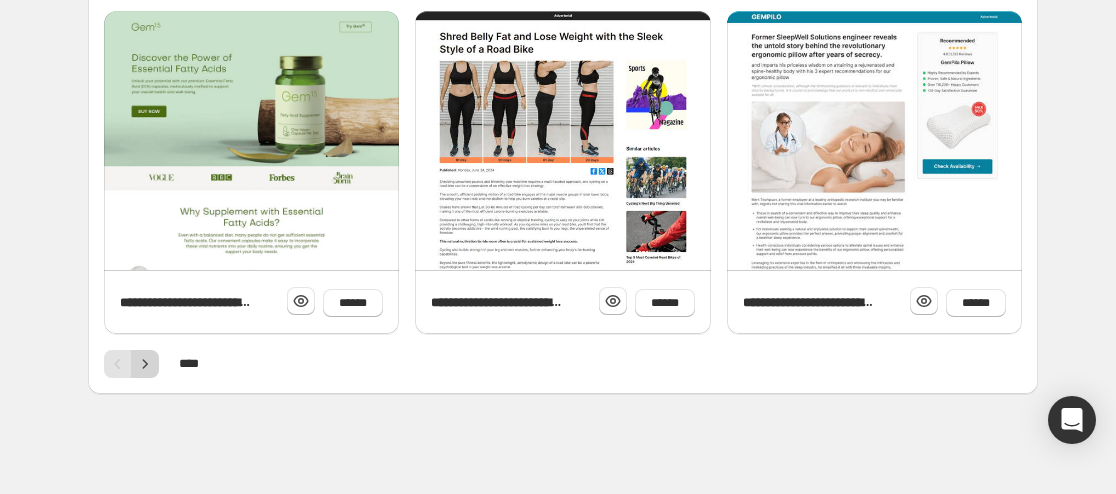 click 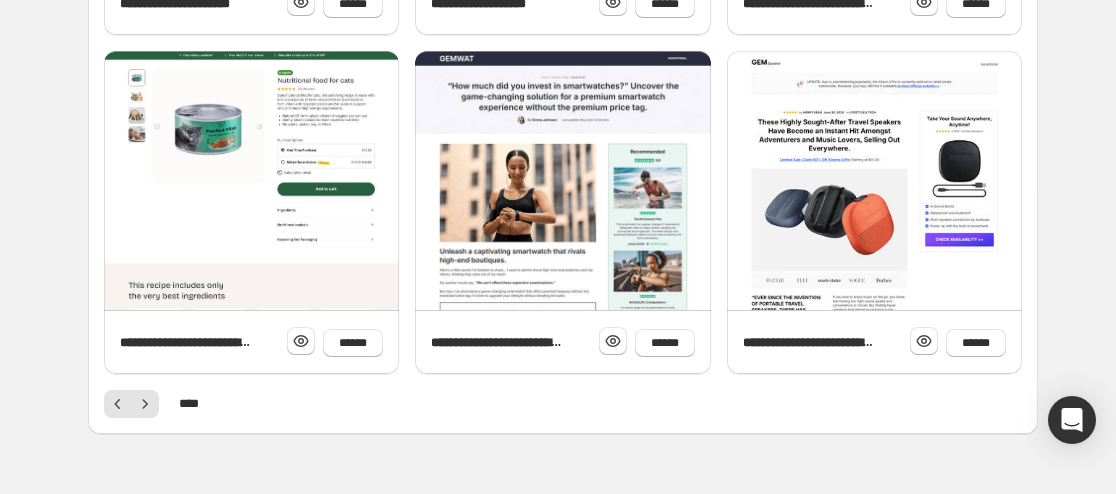 scroll, scrollTop: 946, scrollLeft: 0, axis: vertical 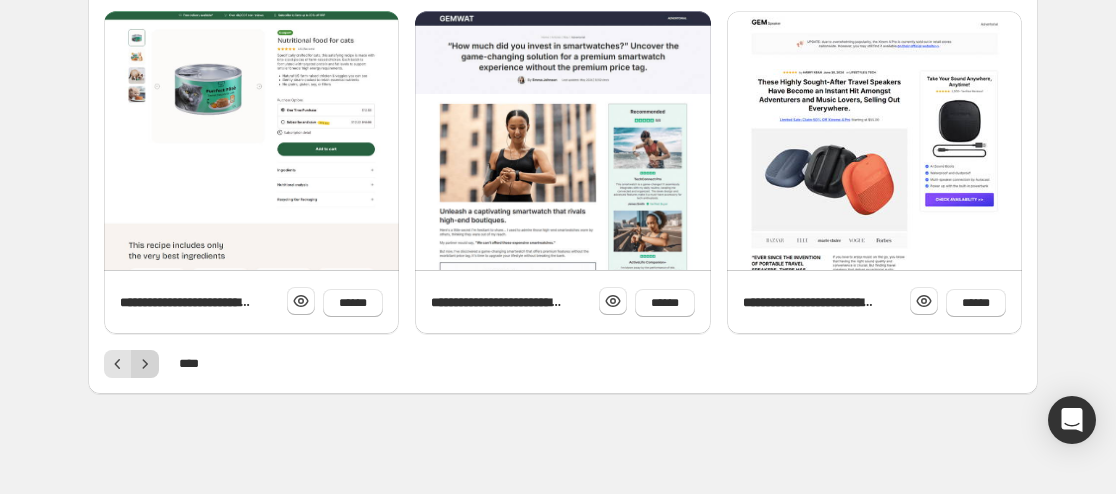 click at bounding box center (145, 364) 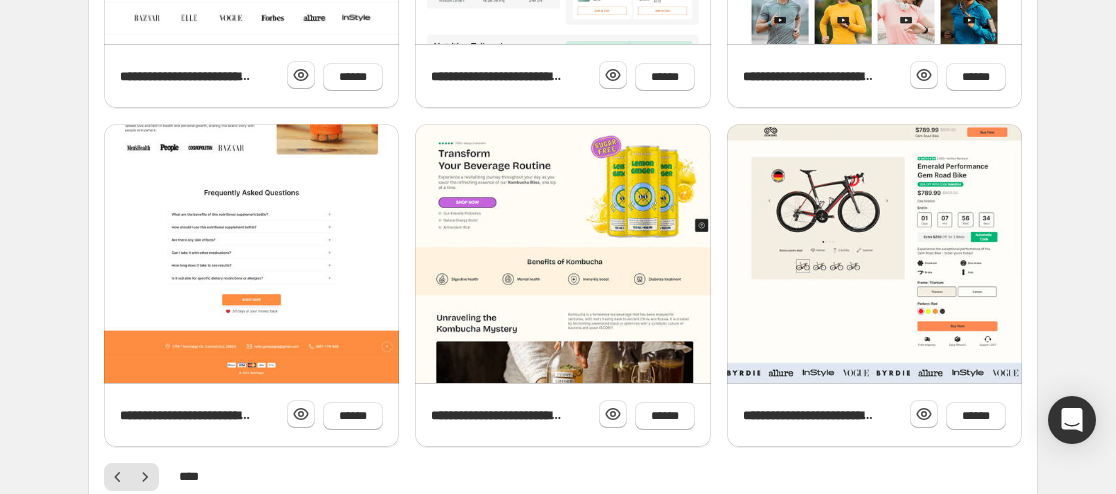 scroll, scrollTop: 946, scrollLeft: 0, axis: vertical 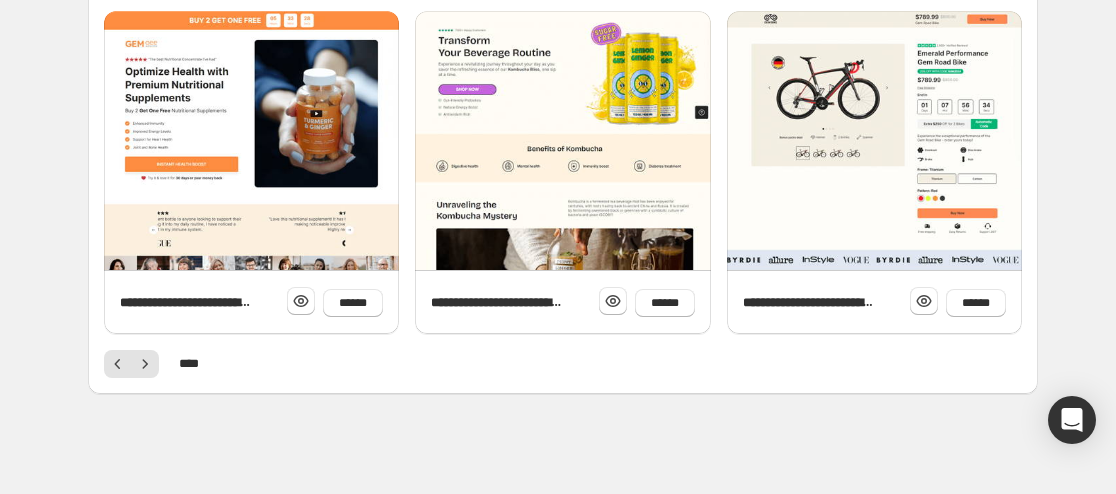 click at bounding box center [145, 364] 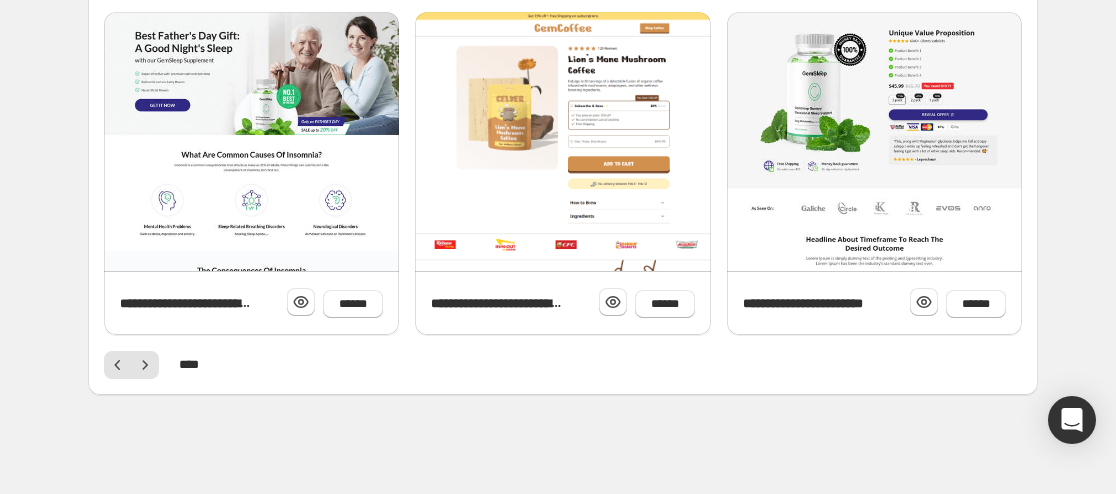 scroll, scrollTop: 946, scrollLeft: 0, axis: vertical 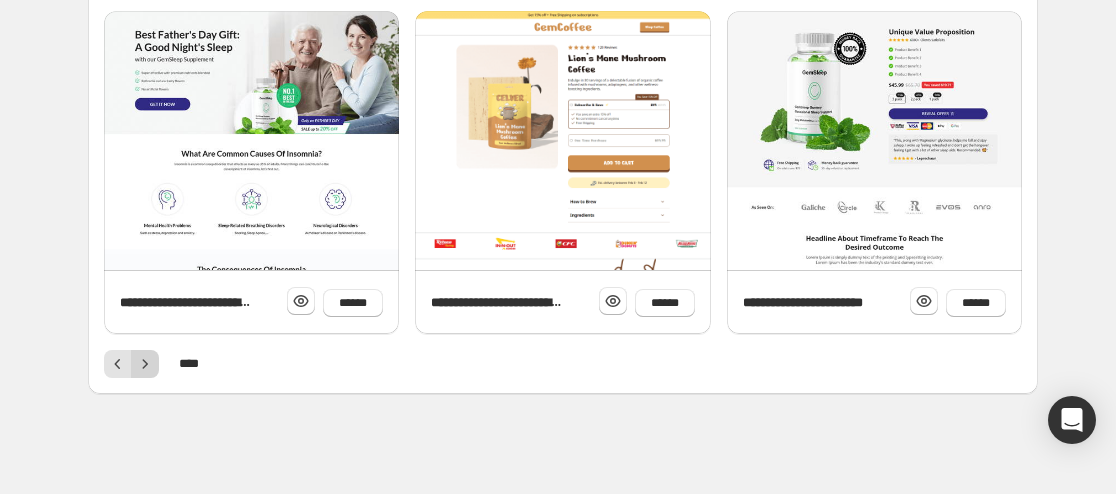 click at bounding box center [145, 364] 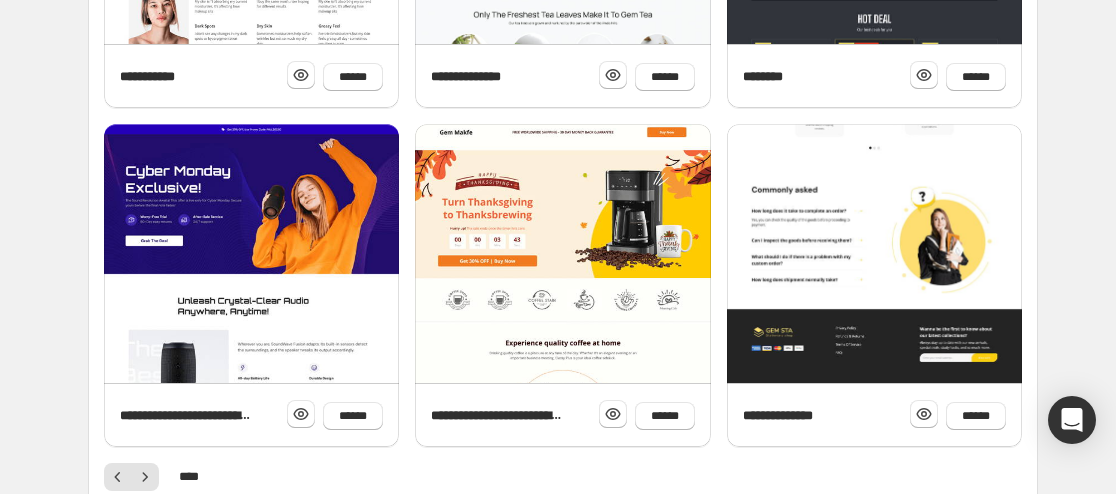 scroll, scrollTop: 946, scrollLeft: 0, axis: vertical 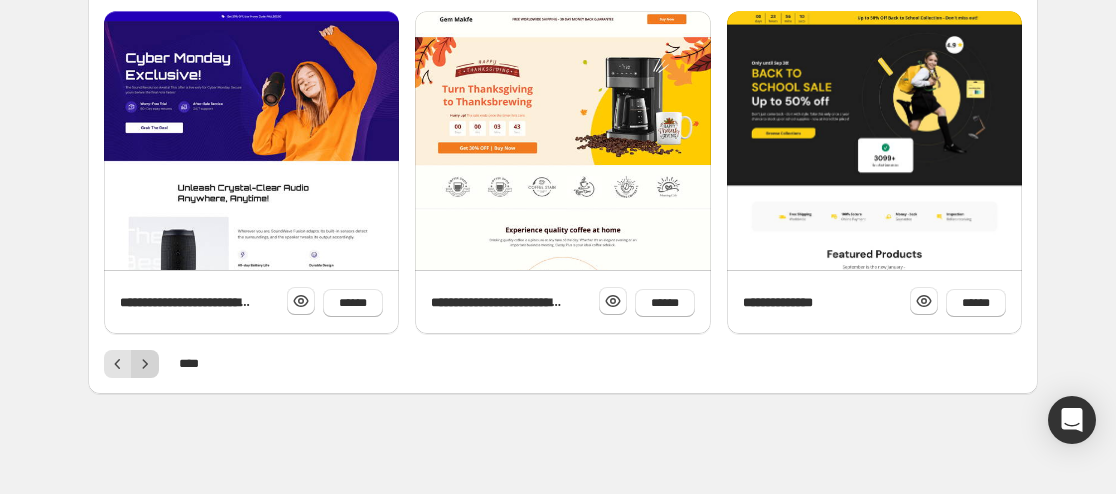 click 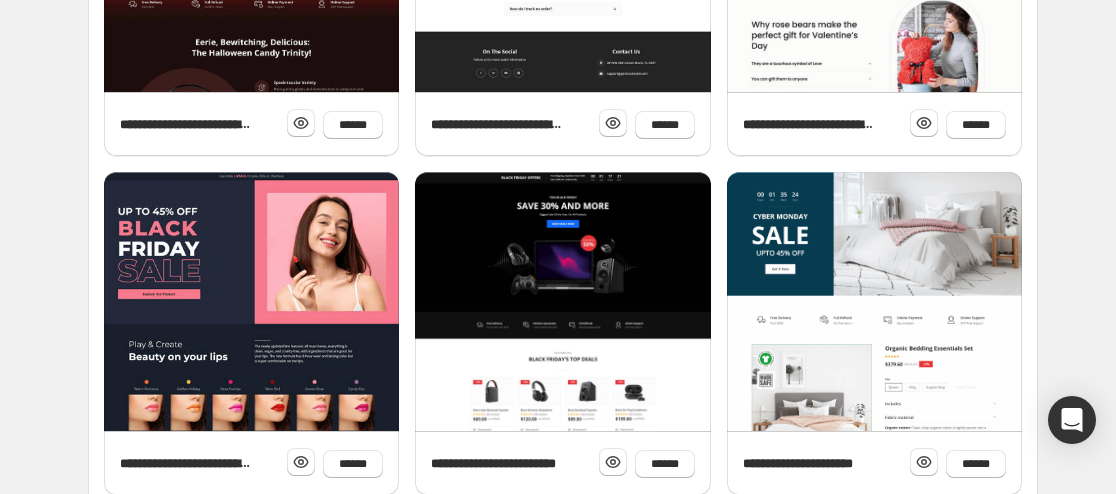 scroll, scrollTop: 833, scrollLeft: 0, axis: vertical 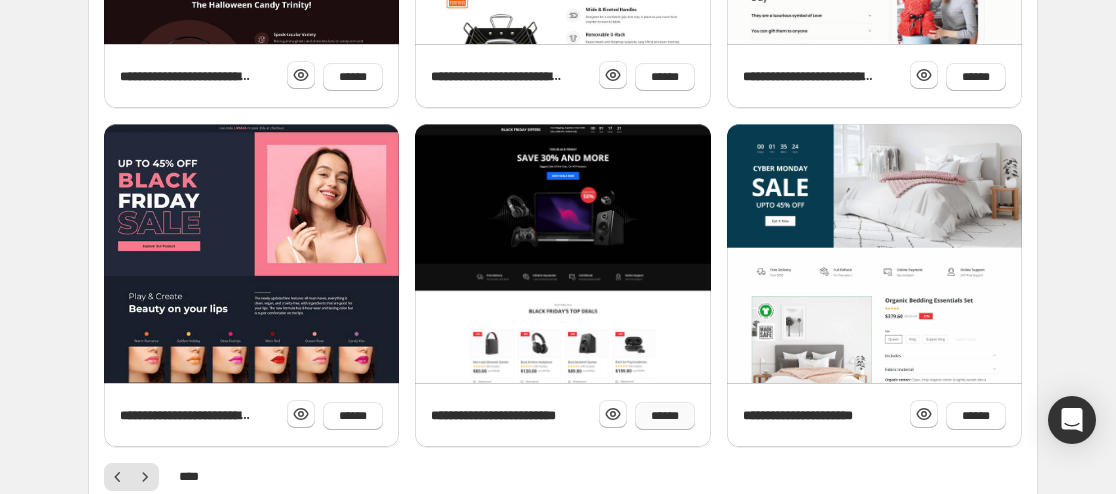 click on "******" at bounding box center [665, 416] 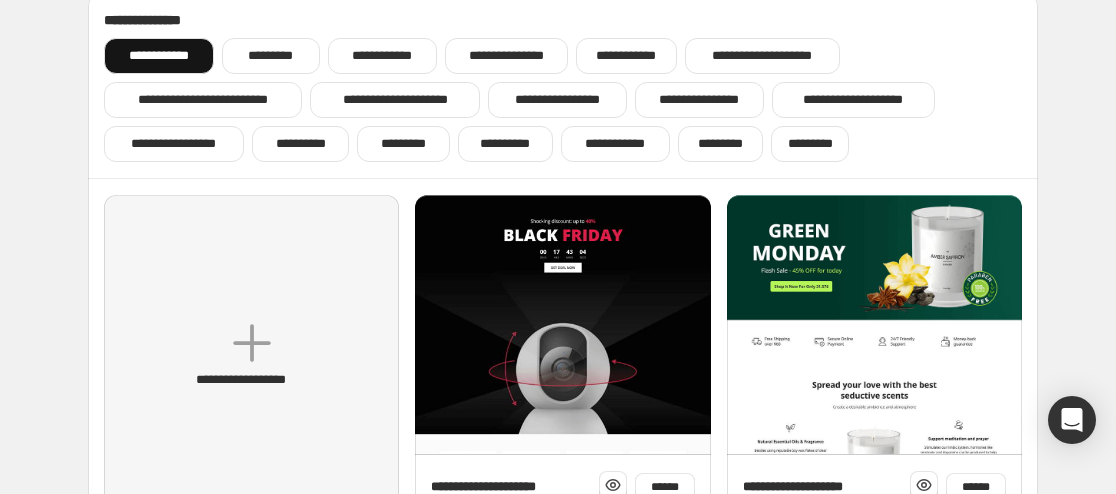 scroll, scrollTop: 0, scrollLeft: 0, axis: both 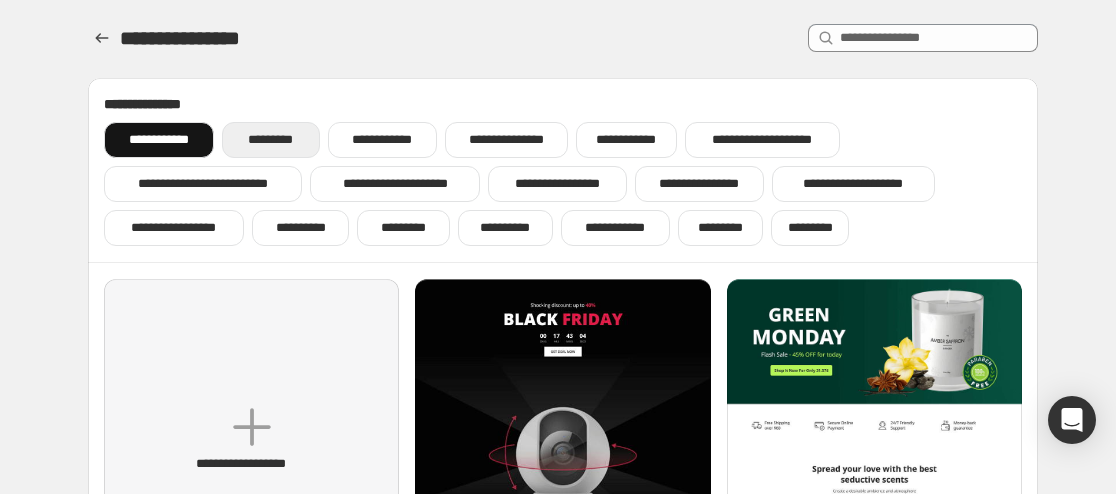 click on "*********" at bounding box center [270, 140] 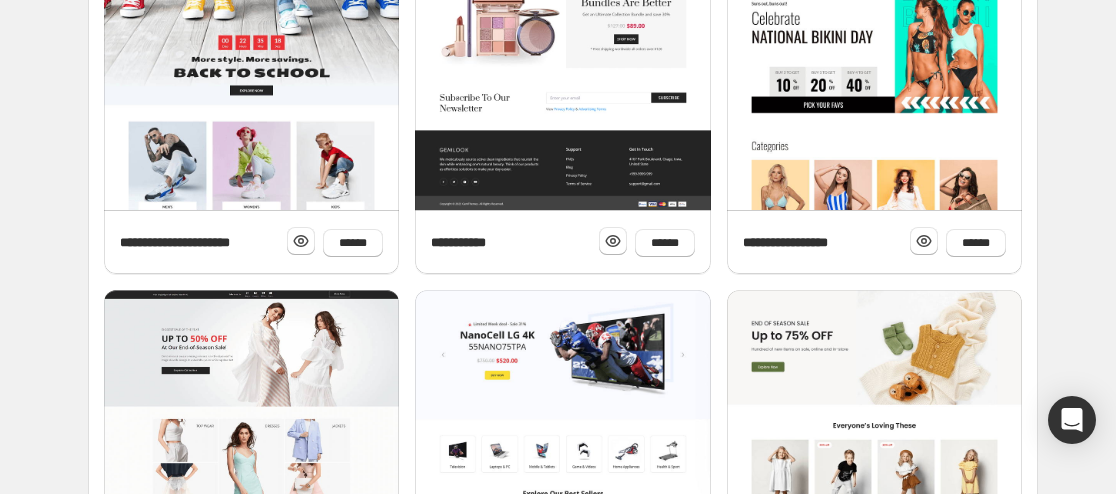 scroll, scrollTop: 833, scrollLeft: 0, axis: vertical 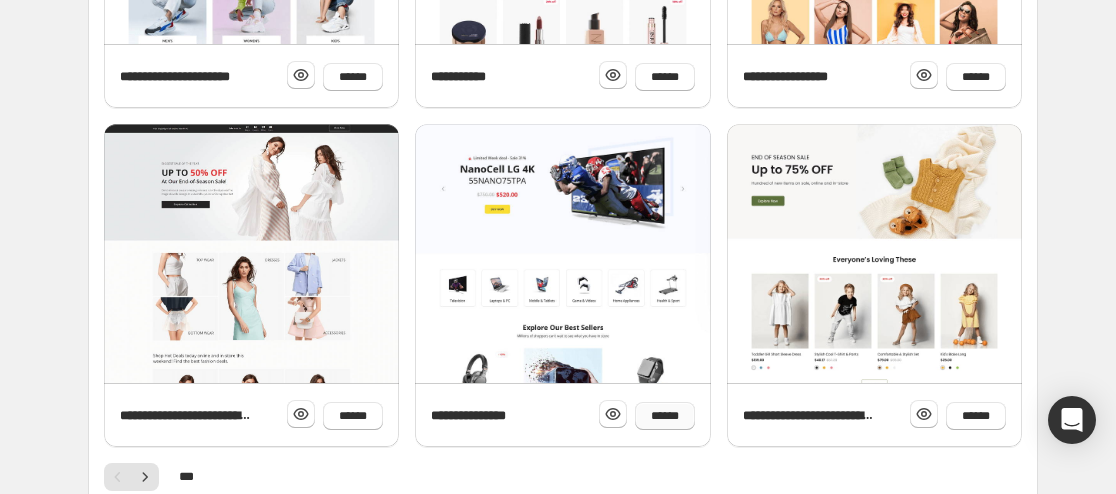 click on "******" at bounding box center (665, 416) 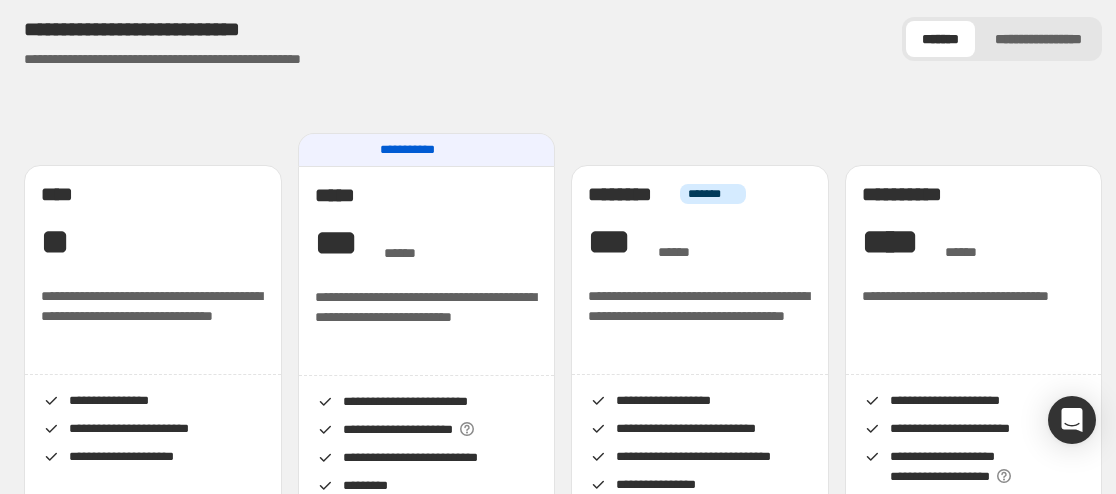 scroll, scrollTop: 167, scrollLeft: 0, axis: vertical 